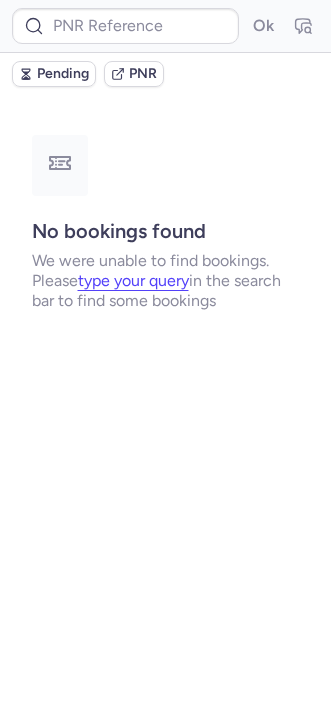 scroll, scrollTop: 0, scrollLeft: 0, axis: both 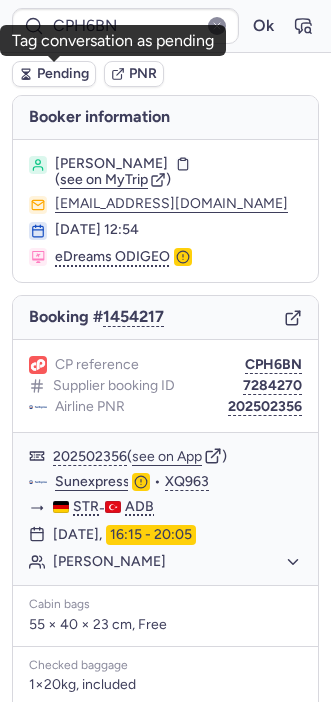 click on "Pending" at bounding box center [63, 74] 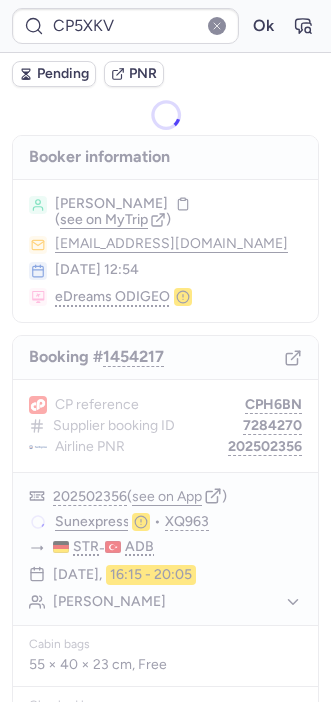 type on "CPPBVQ" 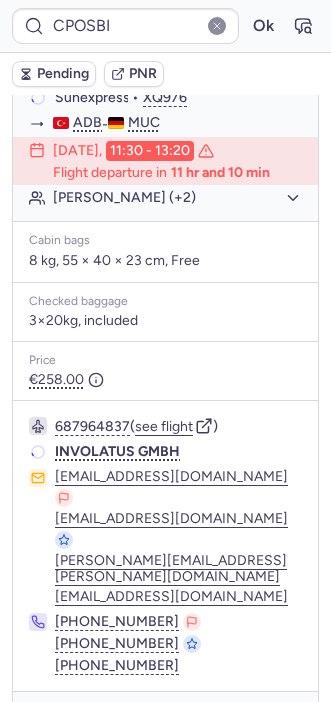 scroll, scrollTop: 384, scrollLeft: 0, axis: vertical 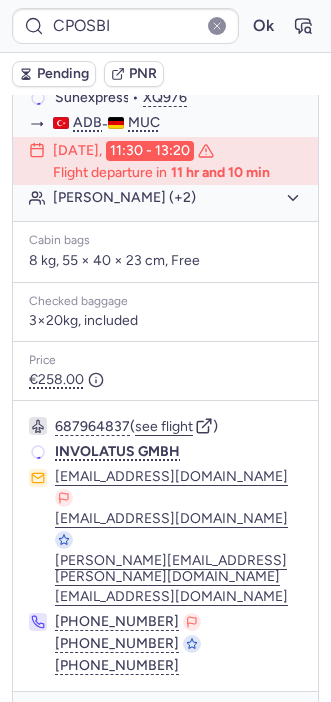 click 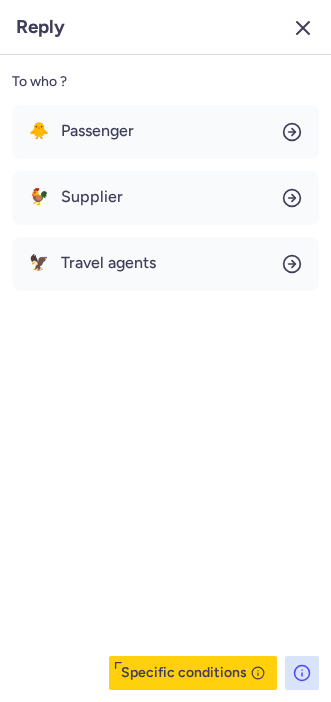 click 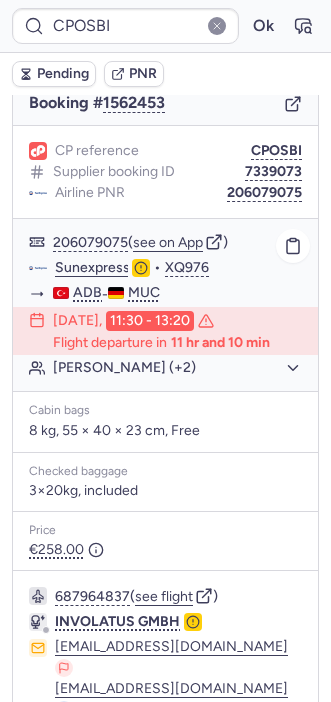 scroll, scrollTop: 210, scrollLeft: 0, axis: vertical 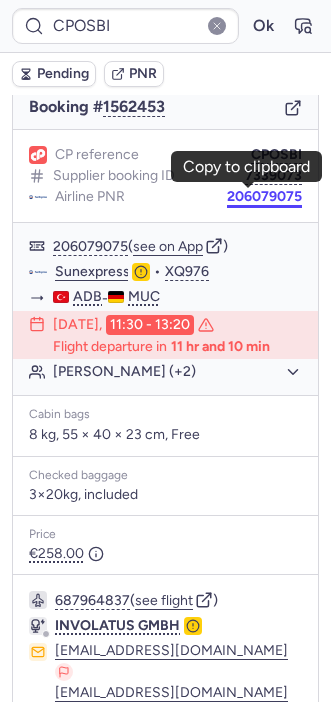 click on "206079075" at bounding box center [264, 197] 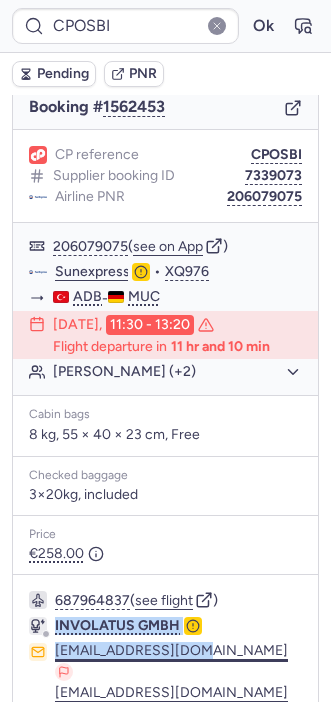 drag, startPoint x: 50, startPoint y: 621, endPoint x: 193, endPoint y: 639, distance: 144.12842 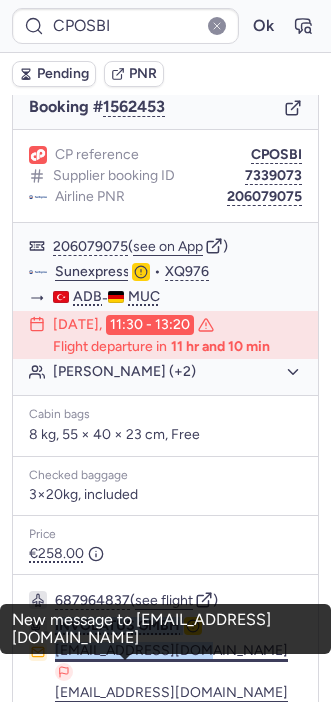 copy on "INVOLATUS GMBH [EMAIL_ADDRESS][DOMAIN_NAME]" 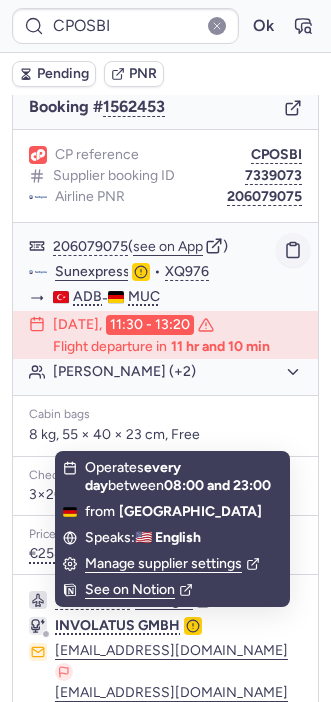 click on "206079075  ( see on App )  Sunexpress  •  XQ976 ADB  -  MUC [DATE]  11:30 - 13:20  Flight departure in  11 hr and 10 min [PERSON_NAME] (+2)" at bounding box center [165, 309] 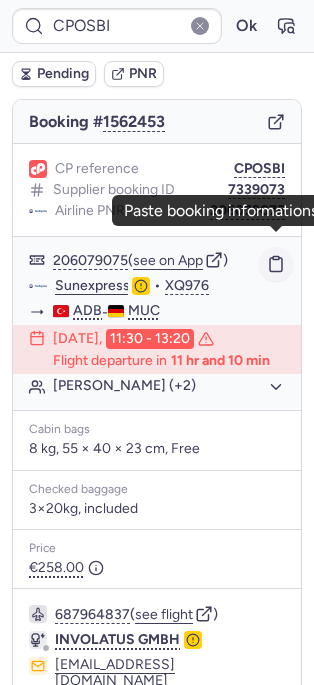 click 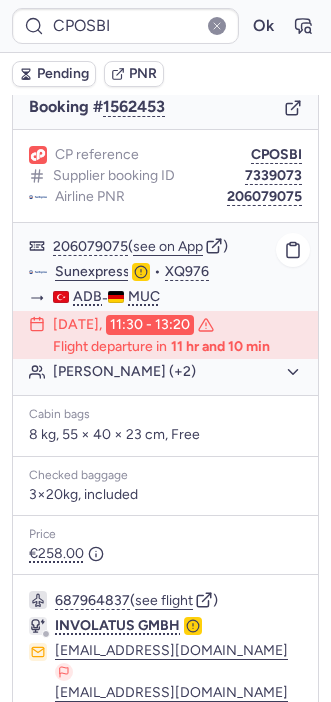 type on "CP5XKV" 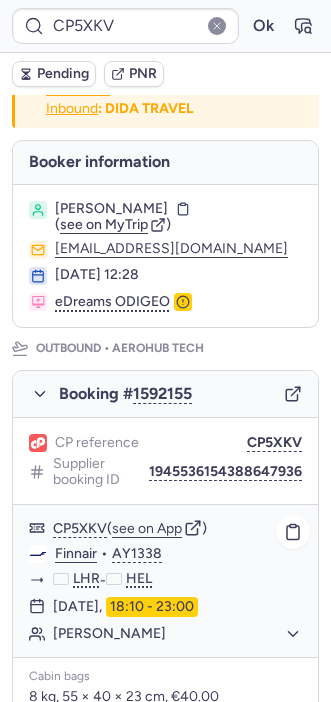scroll, scrollTop: 0, scrollLeft: 0, axis: both 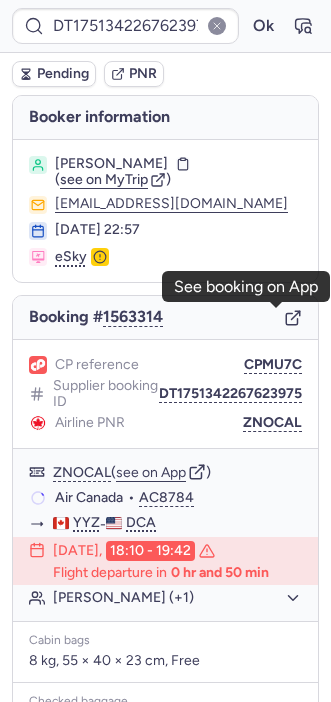 click 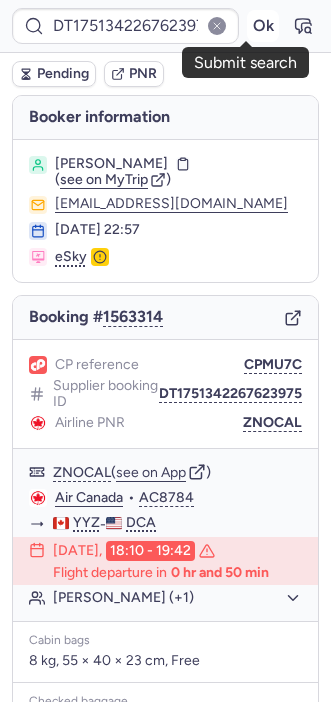 click on "Ok" at bounding box center [263, 26] 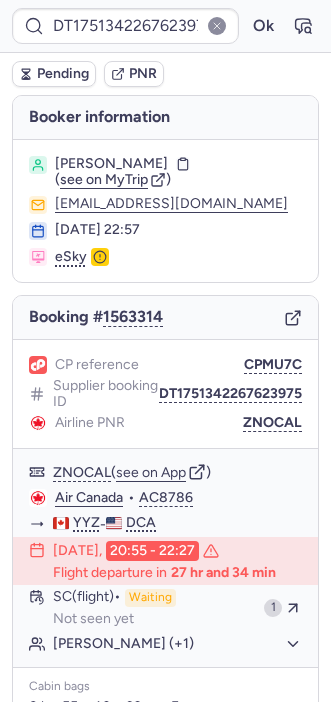 type on "CPPBVQ" 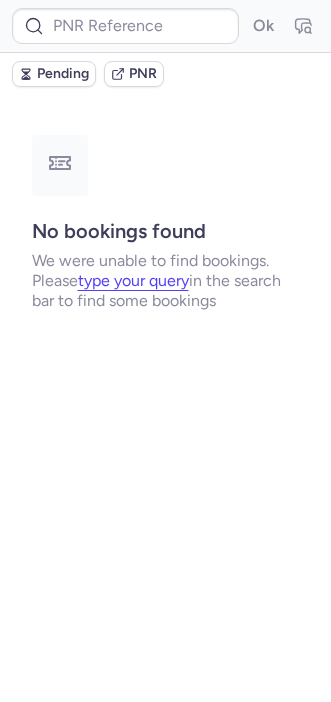 type on "CP5XKV" 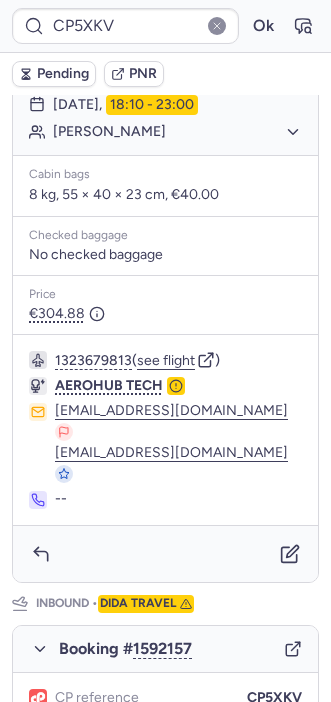 scroll, scrollTop: 551, scrollLeft: 0, axis: vertical 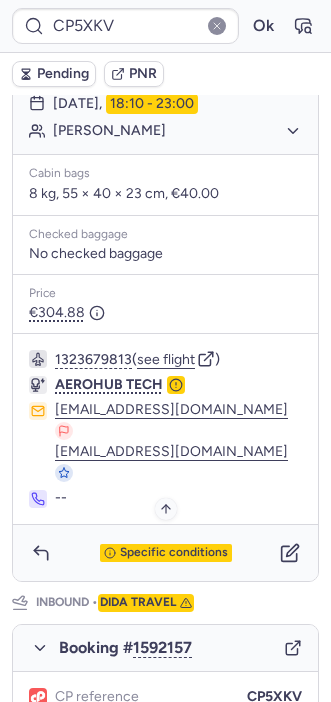 click on "Specific conditions" at bounding box center [174, 553] 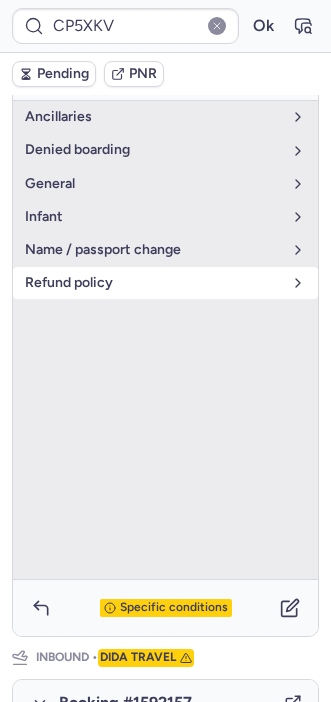 scroll, scrollTop: 484, scrollLeft: 0, axis: vertical 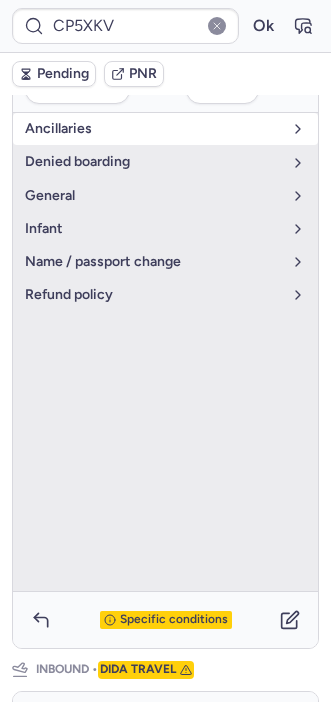 click on "Ancillaries" at bounding box center [153, 129] 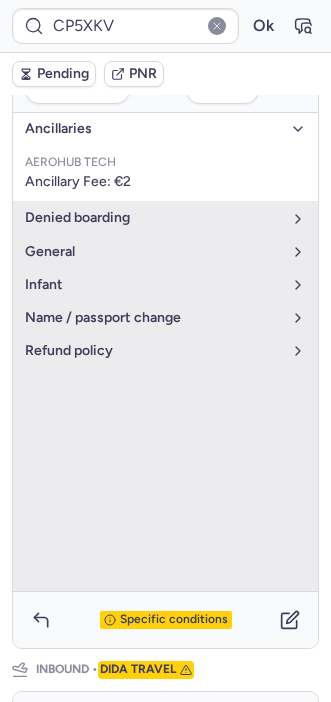 click on "Specific conditions" at bounding box center [166, 620] 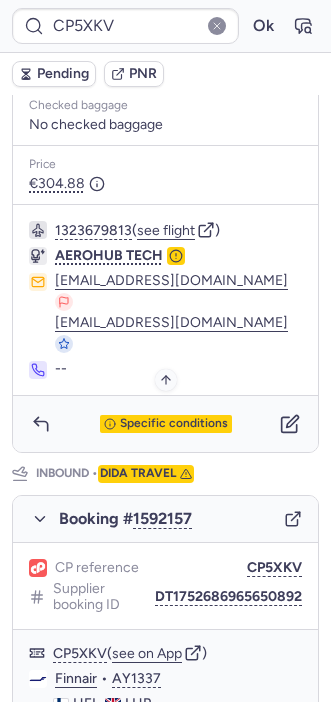 scroll, scrollTop: 1094, scrollLeft: 0, axis: vertical 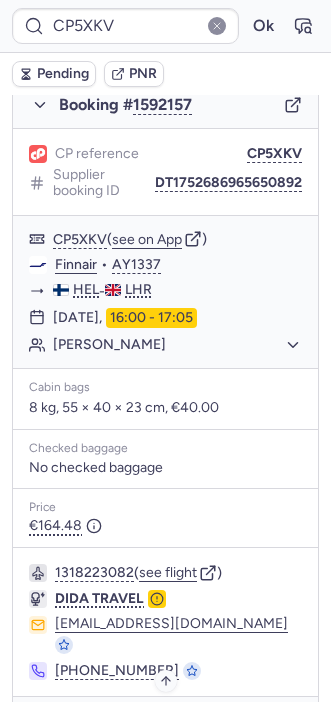 click on "Specific conditions" at bounding box center (174, 725) 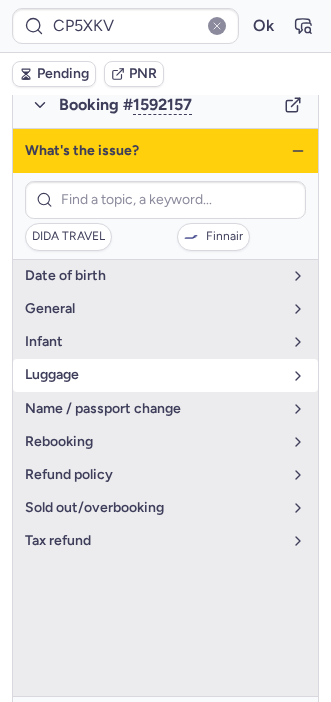 click on "luggage" at bounding box center [165, 375] 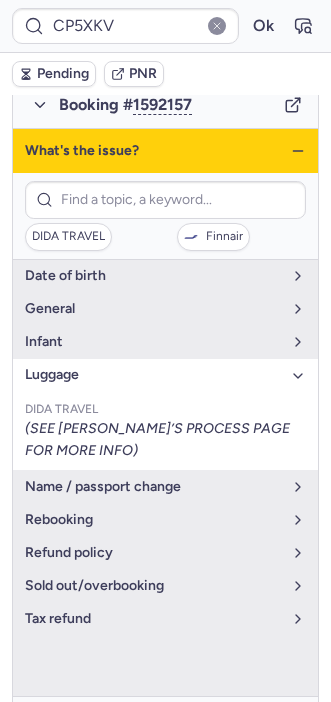 click on "Specific conditions" at bounding box center (165, 725) 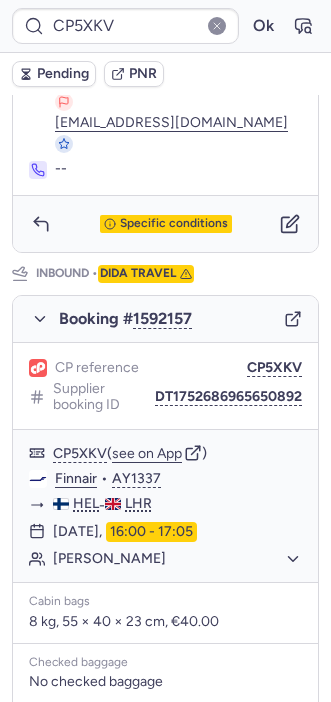 scroll, scrollTop: 875, scrollLeft: 0, axis: vertical 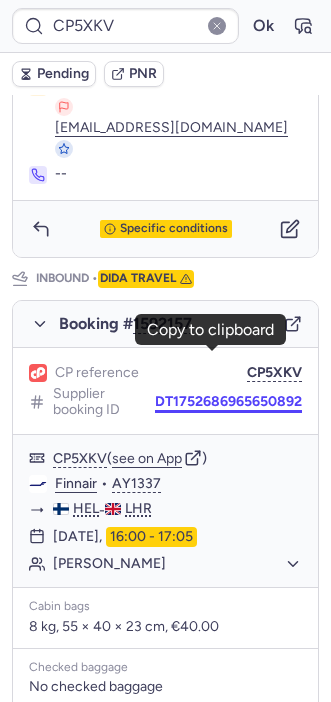 click on "DT1752686965650892" at bounding box center [228, 402] 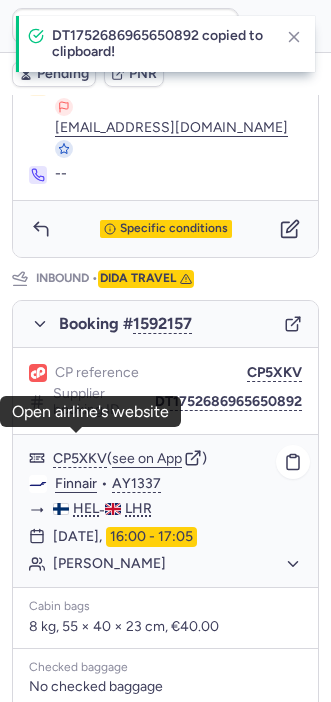 scroll, scrollTop: 696, scrollLeft: 0, axis: vertical 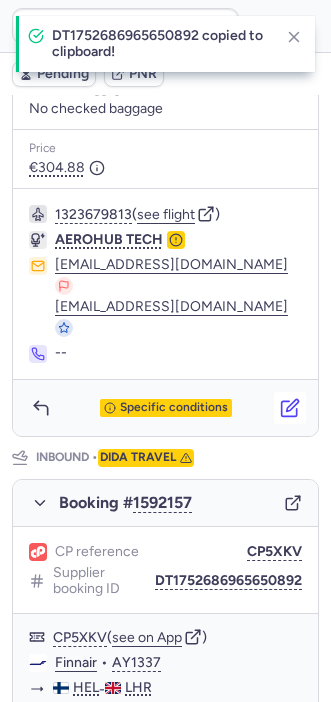 click at bounding box center (290, 408) 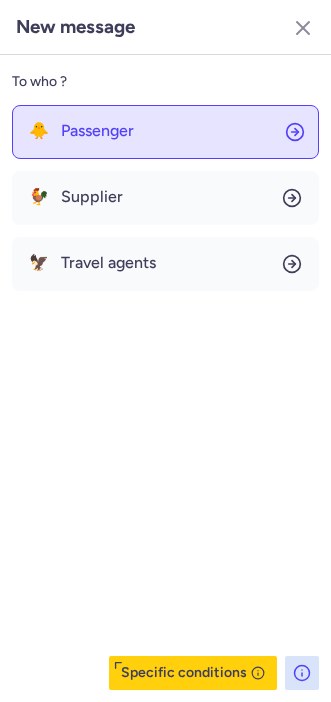 click on "🐥 Passenger" 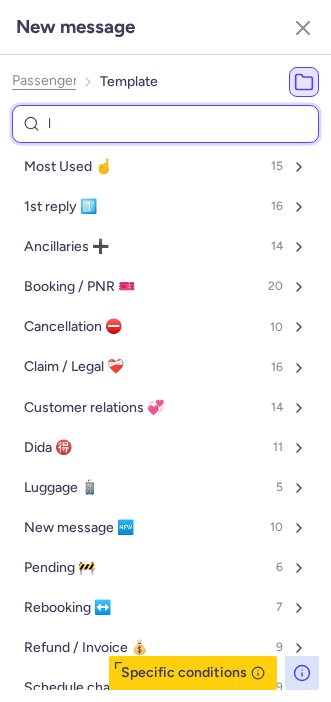 type on "lu" 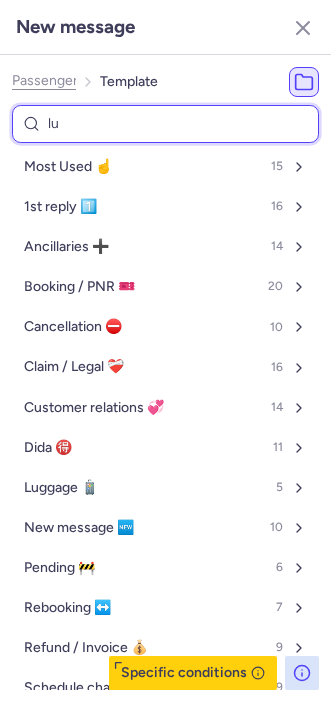 select on "en" 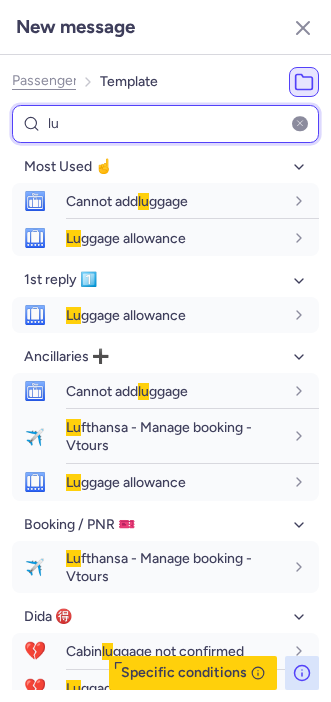 type on "l" 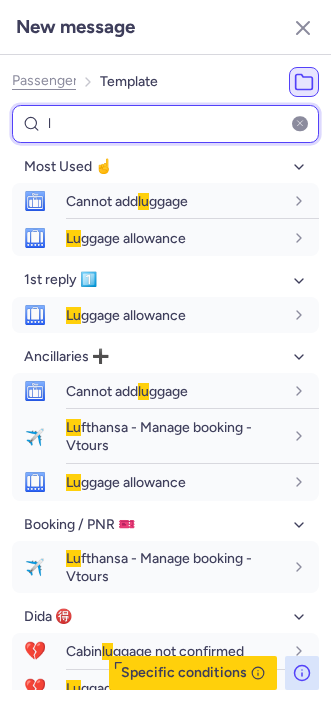 type 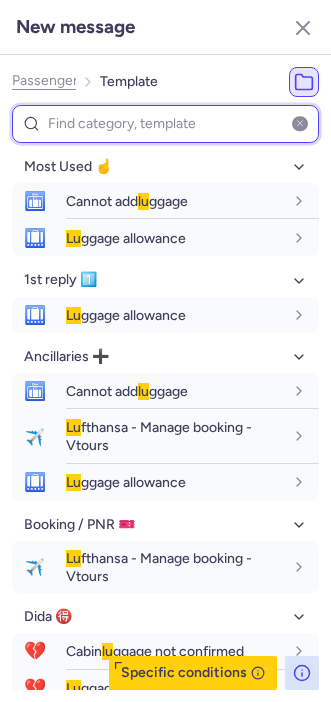 select on "en" 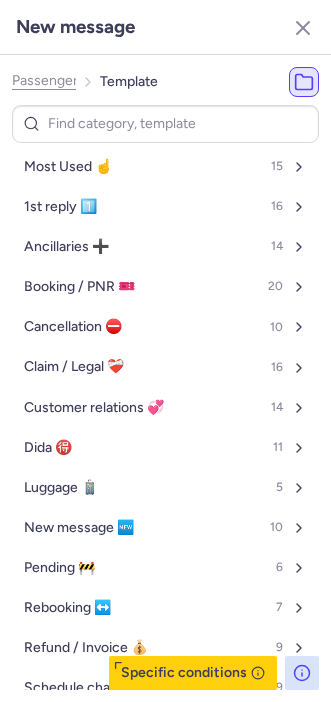 click on "New message Passenger Template Most Used ☝️ 15 1st reply 1️⃣ 16 Ancillaries ➕ 14 Booking / PNR 🎫 20 Cancellation ⛔️ 10 Claim / Legal ❤️‍🩹 16 Customer relations 💞 14 Dida 🉐 11 Luggage 🧳 5 New message 🆕 10 Pending 🚧 6 Rebooking ↔️ 7 Refund / Invoice 💰 9 Schedule change ⏱️ 9  Specific conditions  CP5XKV  Ok  Pending PNR PNR linked to 2 bookings Outbound : AEROHUB TECH Inbound : DIDA TRAVEL [PERSON_NAME] information [PERSON_NAME]  ( see on MyTrip  )  [EMAIL_ADDRESS][DOMAIN_NAME] [DATE] 12:28 eDreams ODIGEO Outbound •  AEROHUB TECH  Booking # 1592155 CP reference CP5XKV Supplier booking ID 1945536154388647936 CP5XKV  ( see on App )  Finnair  •  AY1338 LHR  -  HEL [DATE]  18:10 - 23:00 [PERSON_NAME] bags  8 kg, 55 × 40 × 23 cm, €40.00 Checked baggage No checked baggage Price €304.88  1323679813  ( see flight )  AEROHUB TECH [EMAIL_ADDRESS][DOMAIN_NAME] [EMAIL_ADDRESS][DOMAIN_NAME] -- Specific conditions Inbound •  DIDA TRAVEL  Booking # 1592157 CP reference CP5XKV CP5XKV" at bounding box center [165, 0] 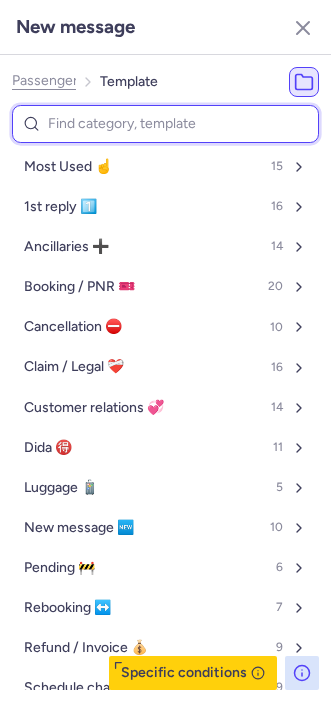 click at bounding box center [165, 124] 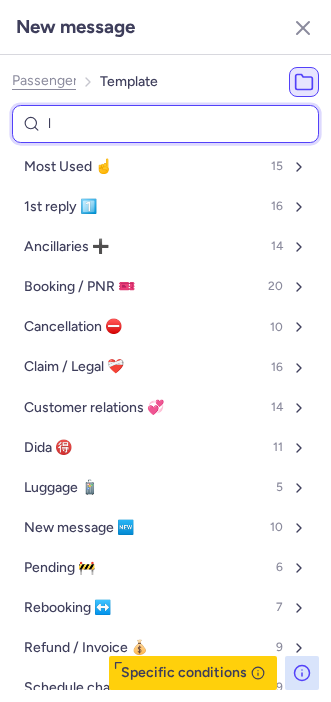 select on "en" 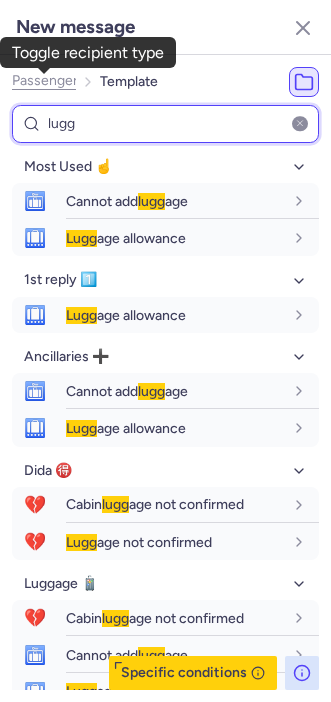 type on "lugg" 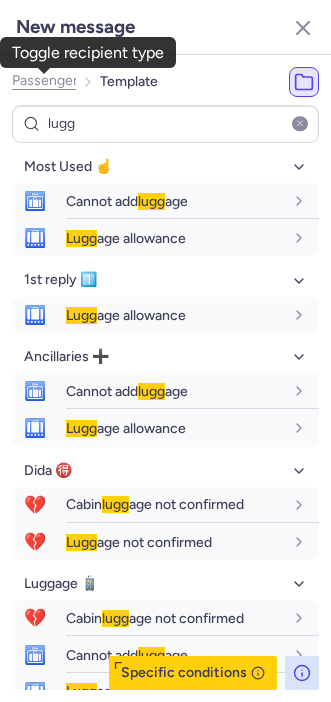 click on "Passenger" 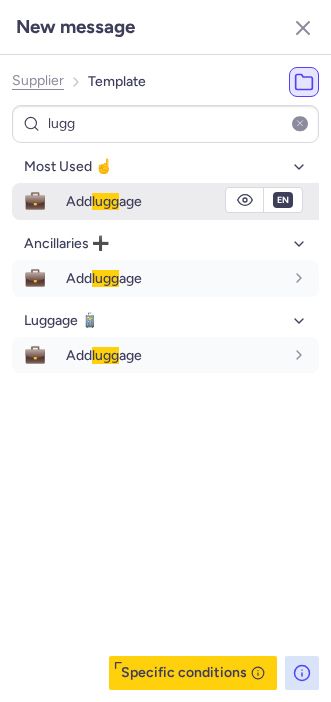 click on "Add  [PERSON_NAME] age" at bounding box center [104, 201] 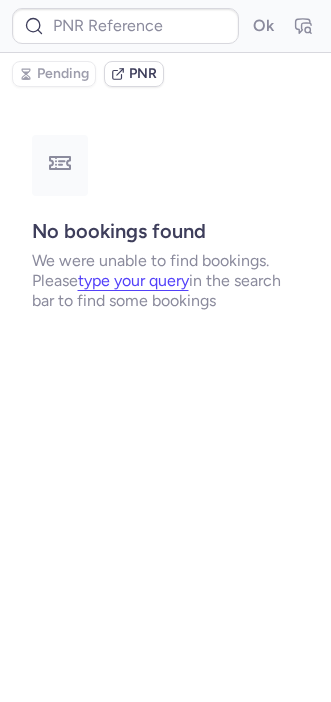 scroll, scrollTop: 0, scrollLeft: 0, axis: both 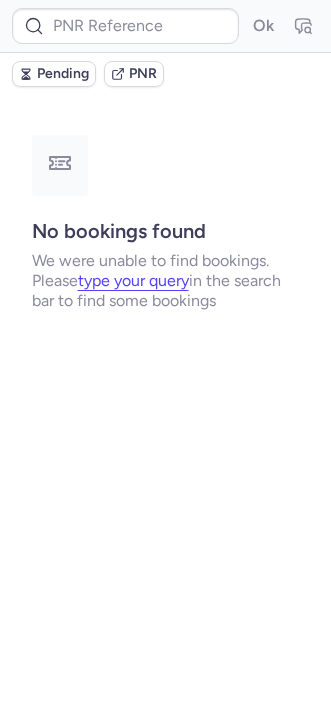 type on "CP5XKV" 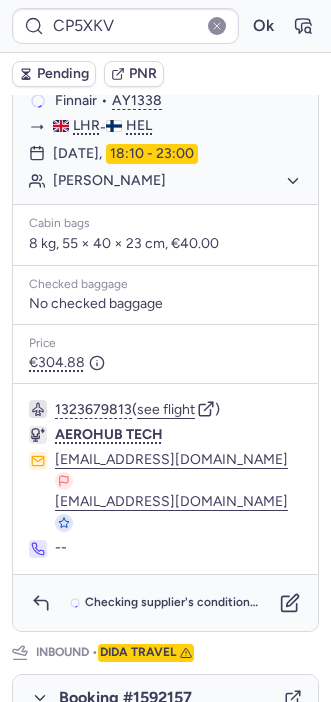 scroll, scrollTop: 1094, scrollLeft: 0, axis: vertical 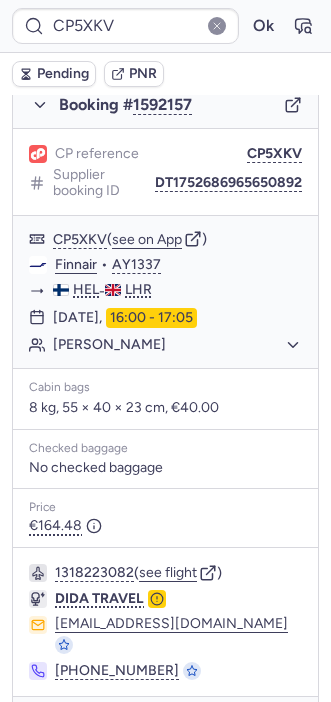 click 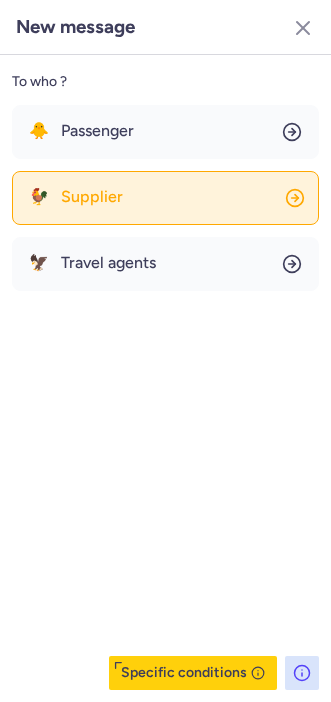 click on "Supplier" at bounding box center (92, 197) 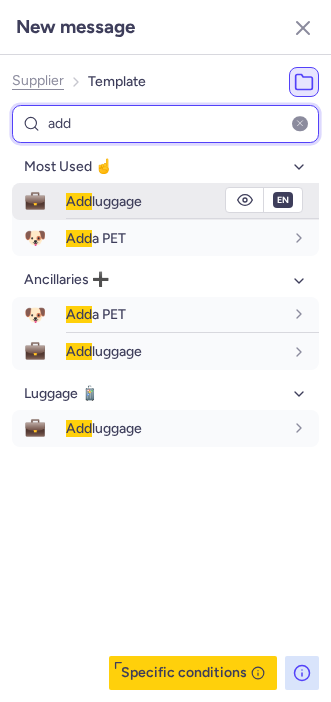 type on "add" 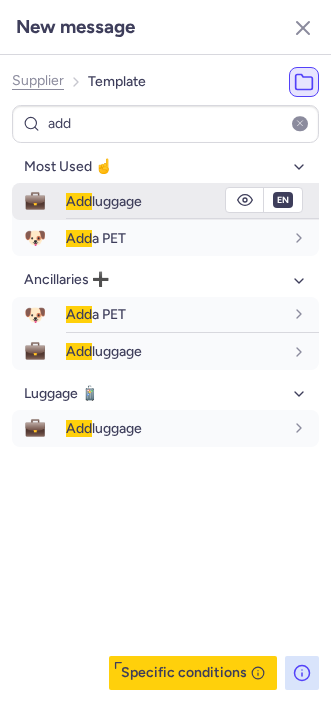 click on "Add" at bounding box center (79, 201) 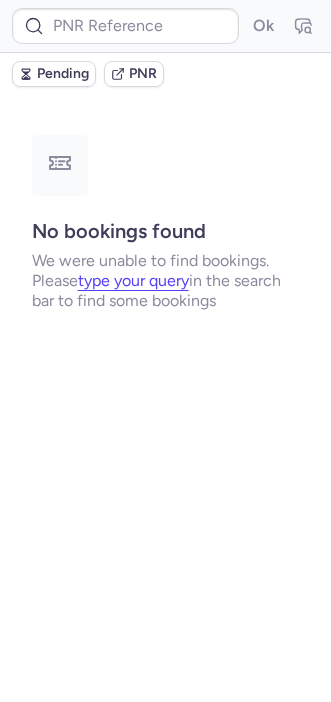 scroll, scrollTop: 0, scrollLeft: 0, axis: both 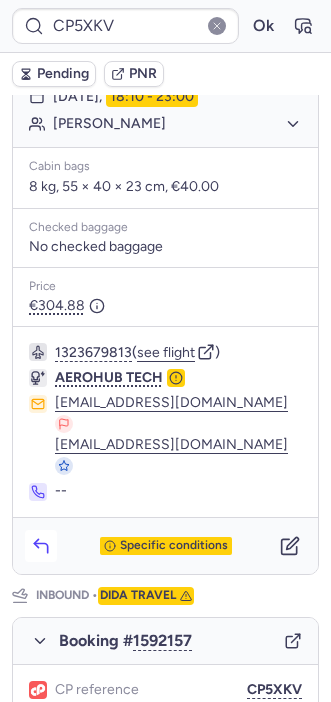 click 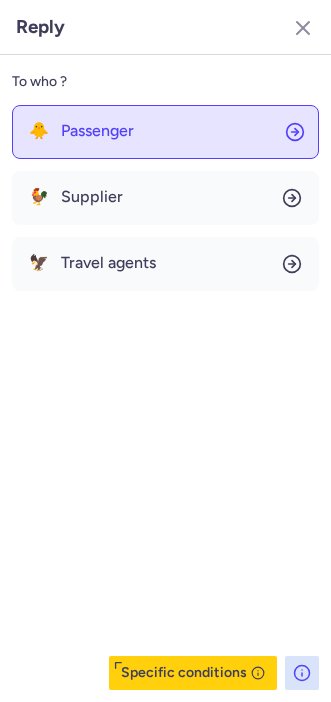 click on "🐥 Passenger" 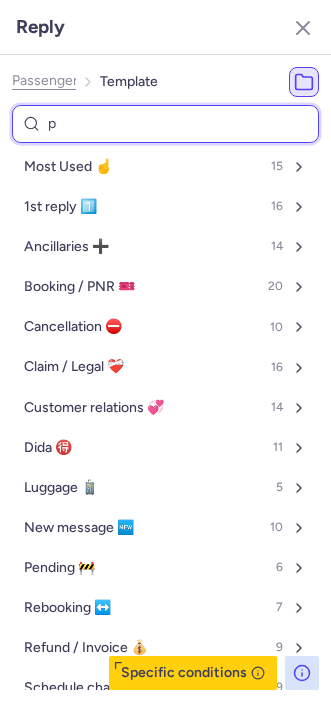 type on "pe" 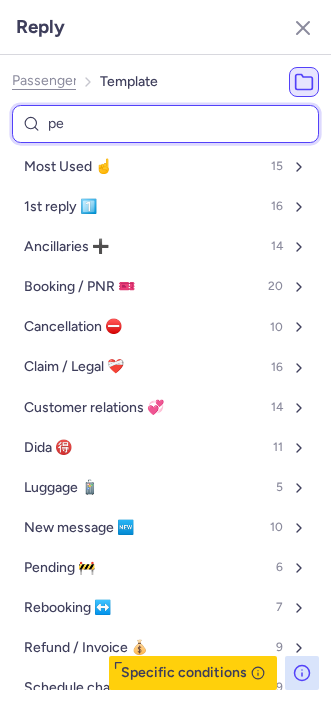 select on "en" 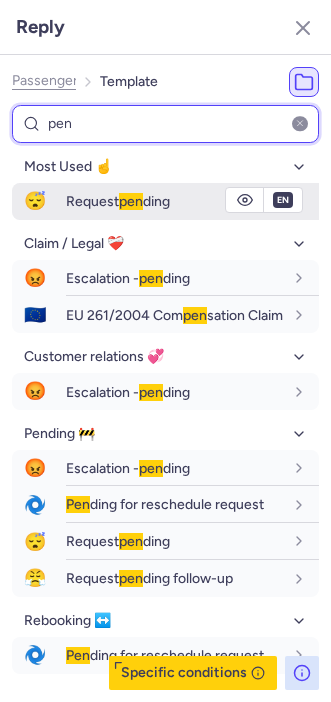 type on "pen" 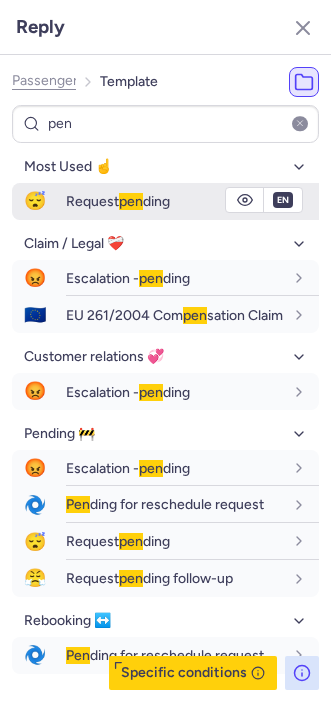 click on "😴" at bounding box center [35, 201] 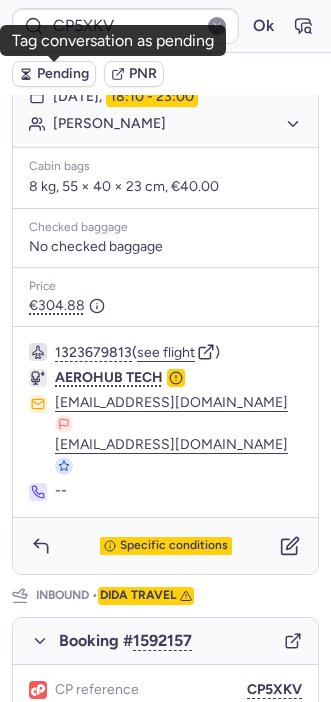 click on "Pending" at bounding box center (63, 74) 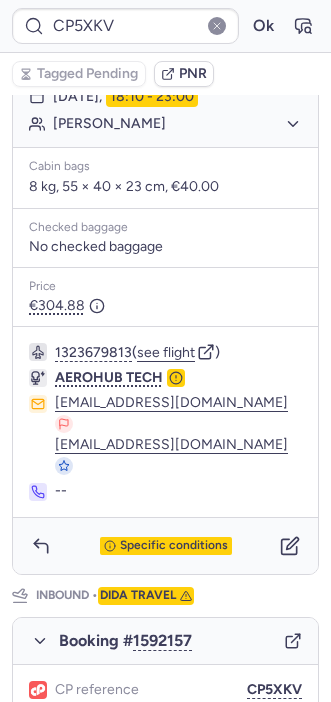 type 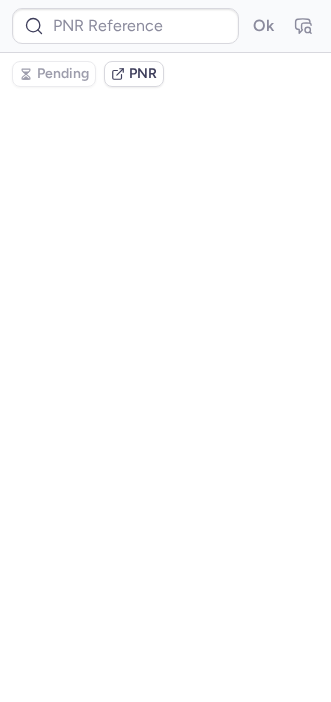 scroll, scrollTop: 0, scrollLeft: 0, axis: both 